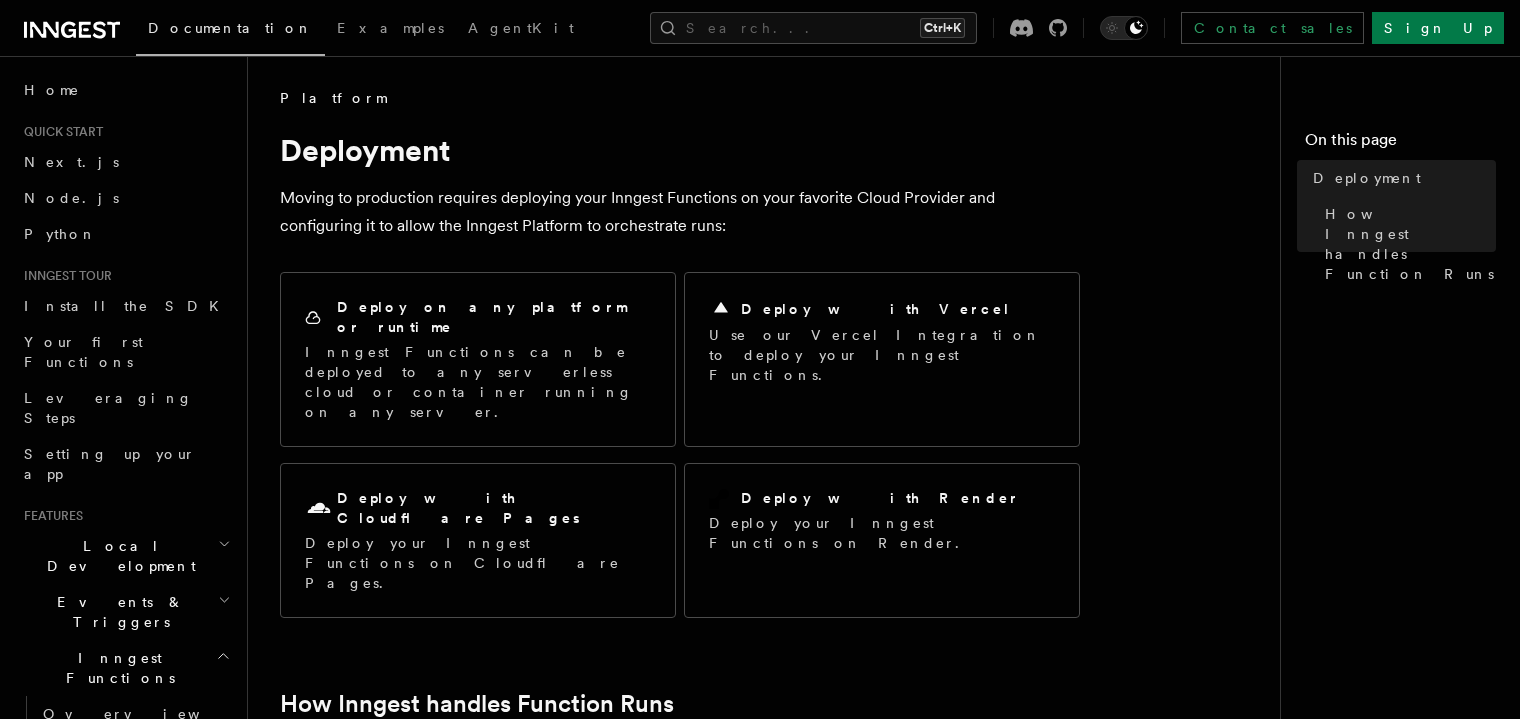 scroll, scrollTop: 0, scrollLeft: 0, axis: both 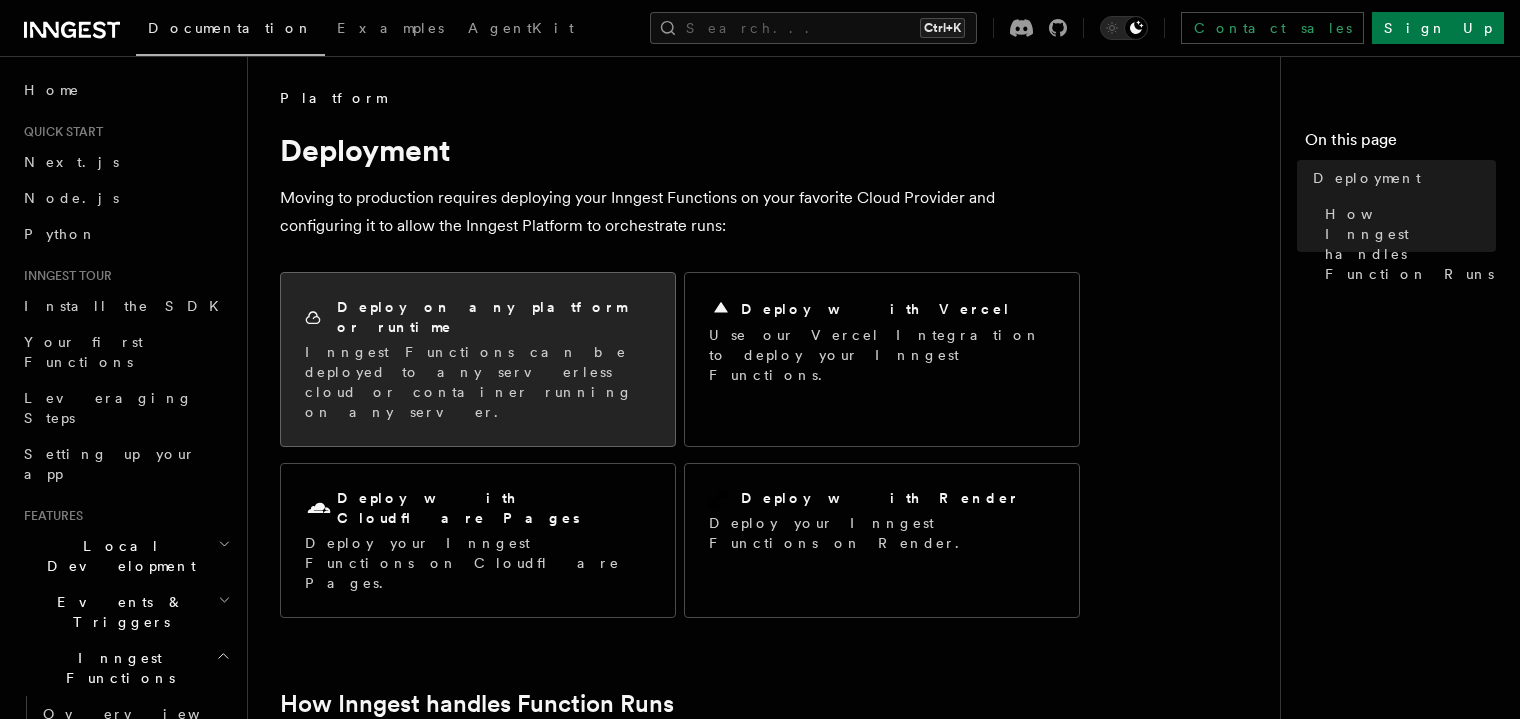 click on "Deploy on any platform or runtime Inngest Functions can be deployed to any serverless cloud or container running on any server." at bounding box center (478, 359) 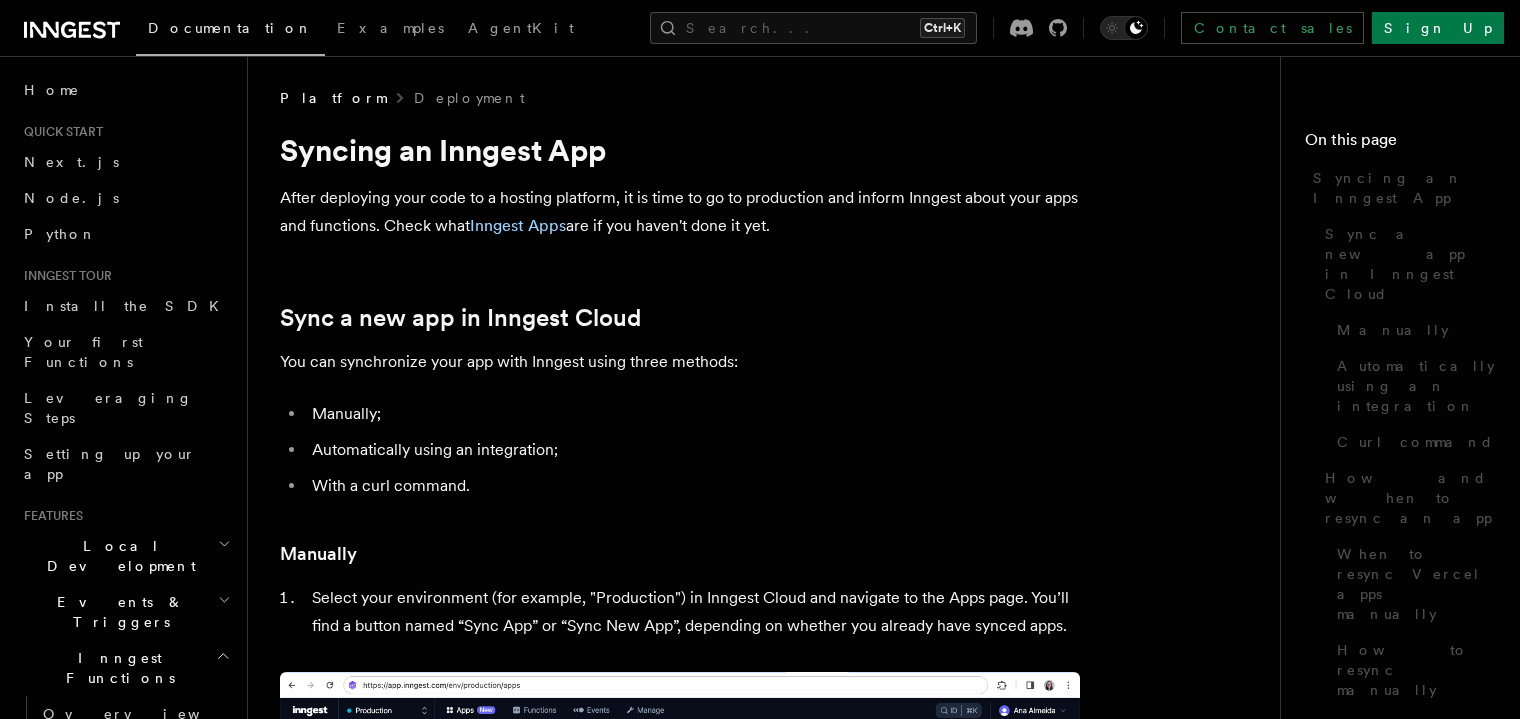 scroll, scrollTop: 208, scrollLeft: 0, axis: vertical 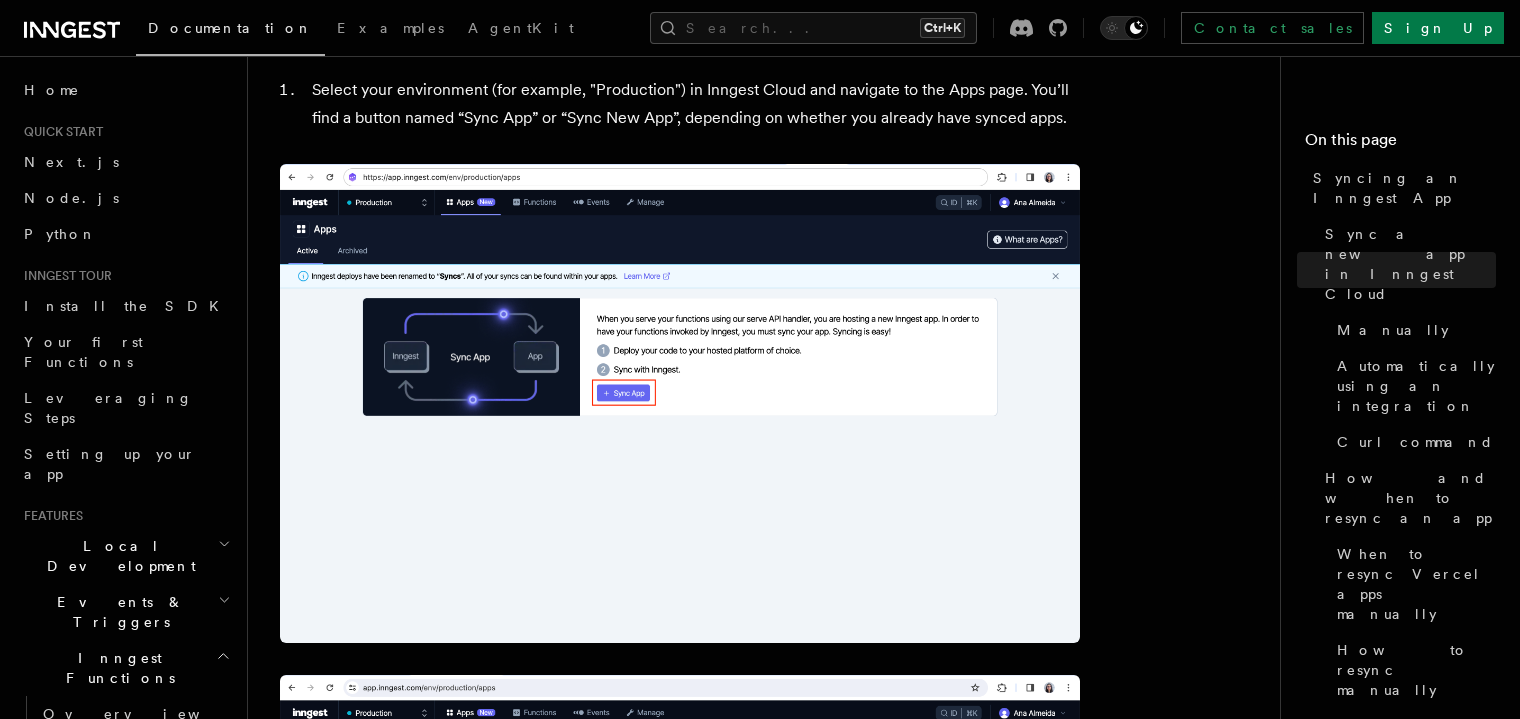 click 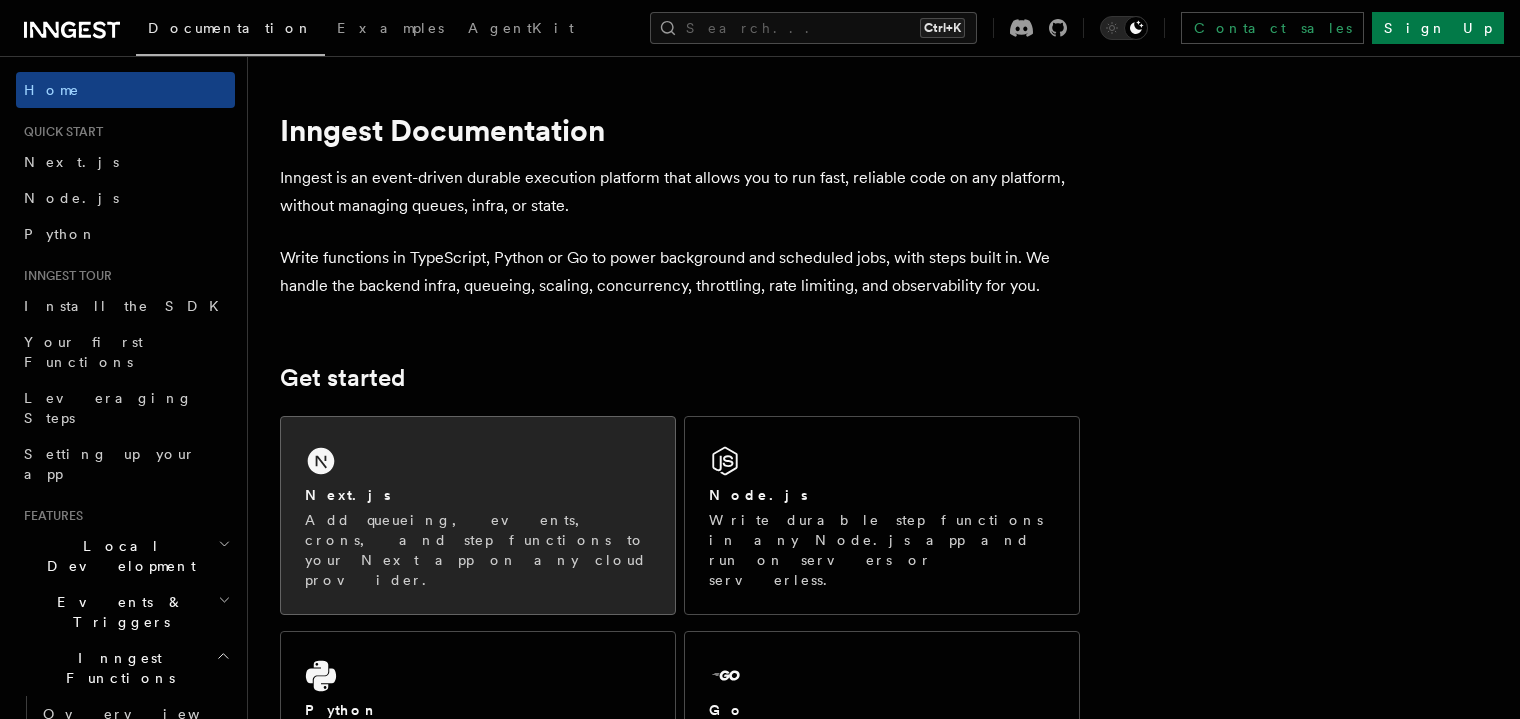 scroll, scrollTop: 0, scrollLeft: 0, axis: both 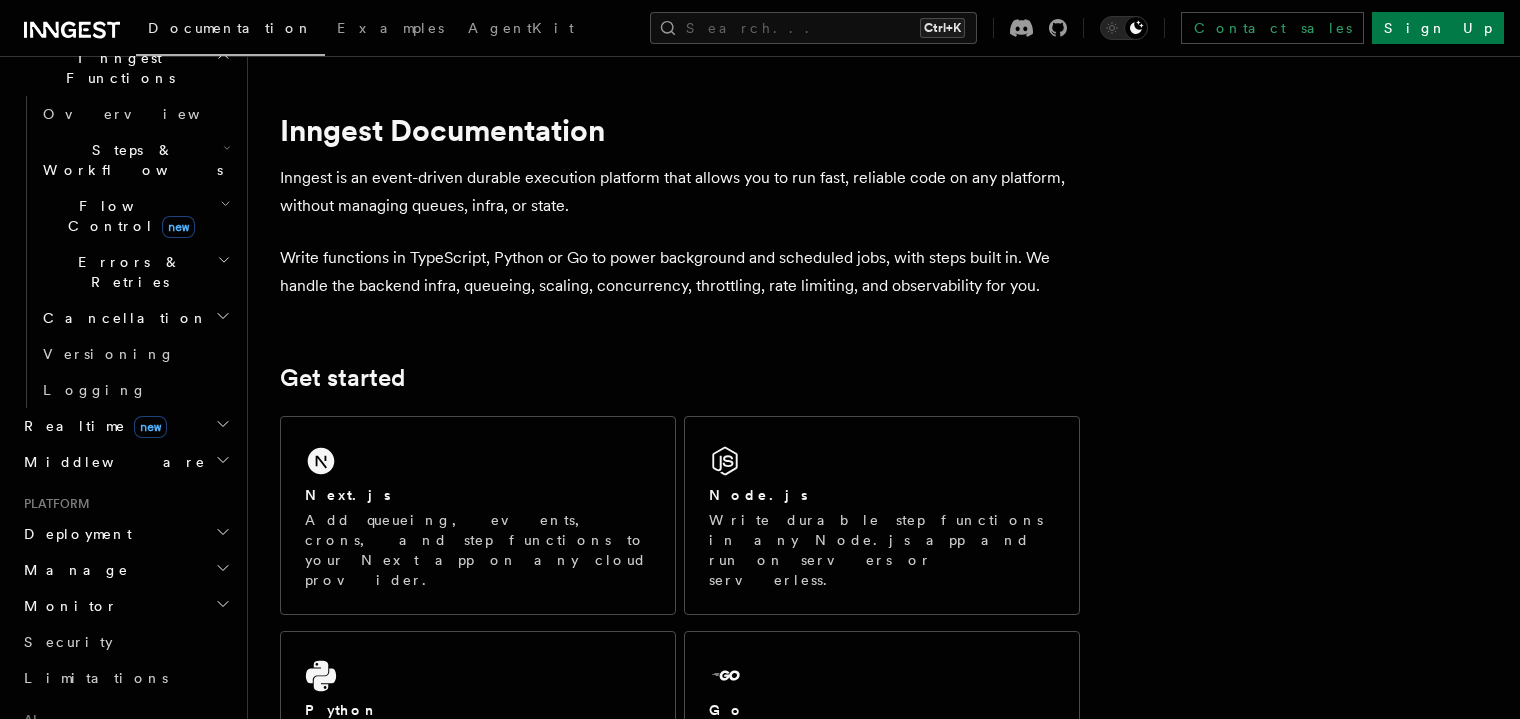 click on "AgentKit" at bounding box center (77, 750) 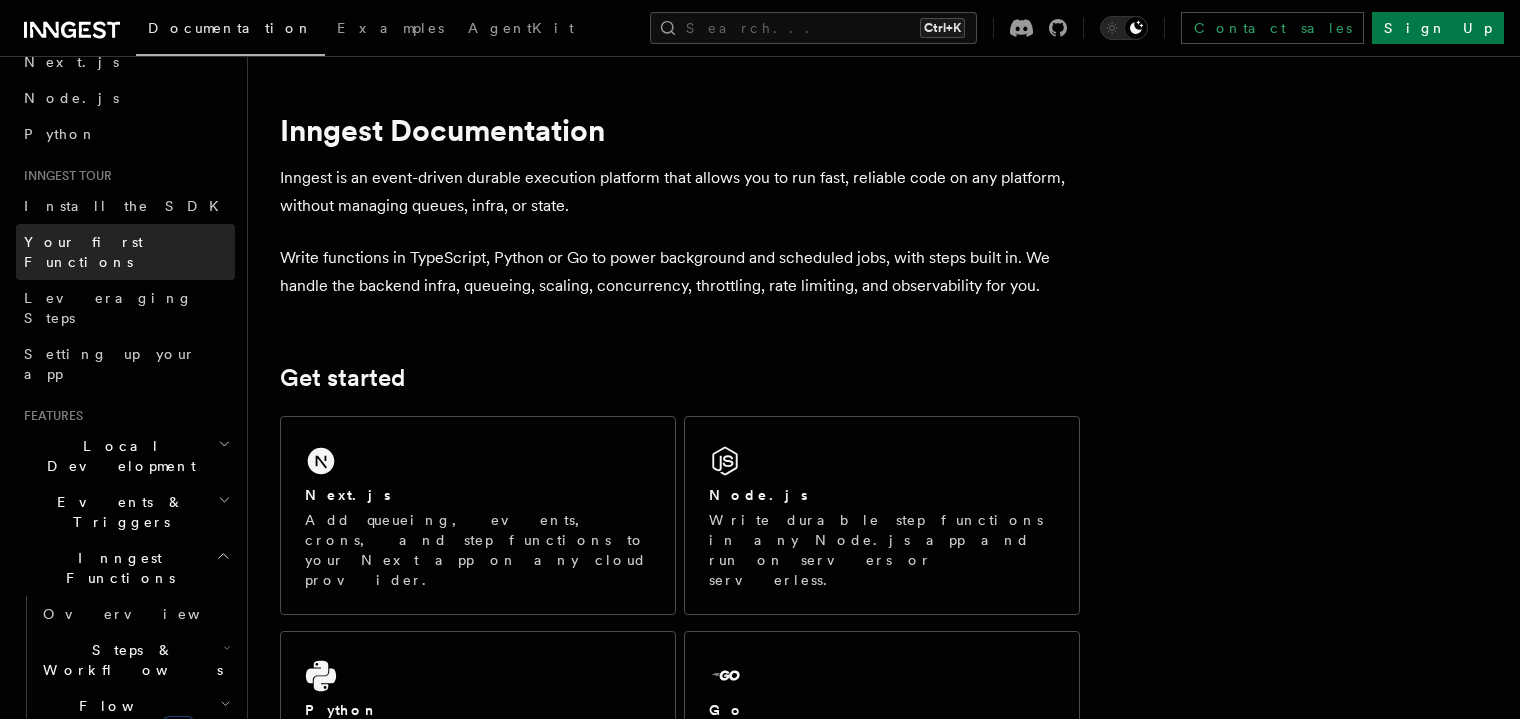 scroll, scrollTop: 0, scrollLeft: 0, axis: both 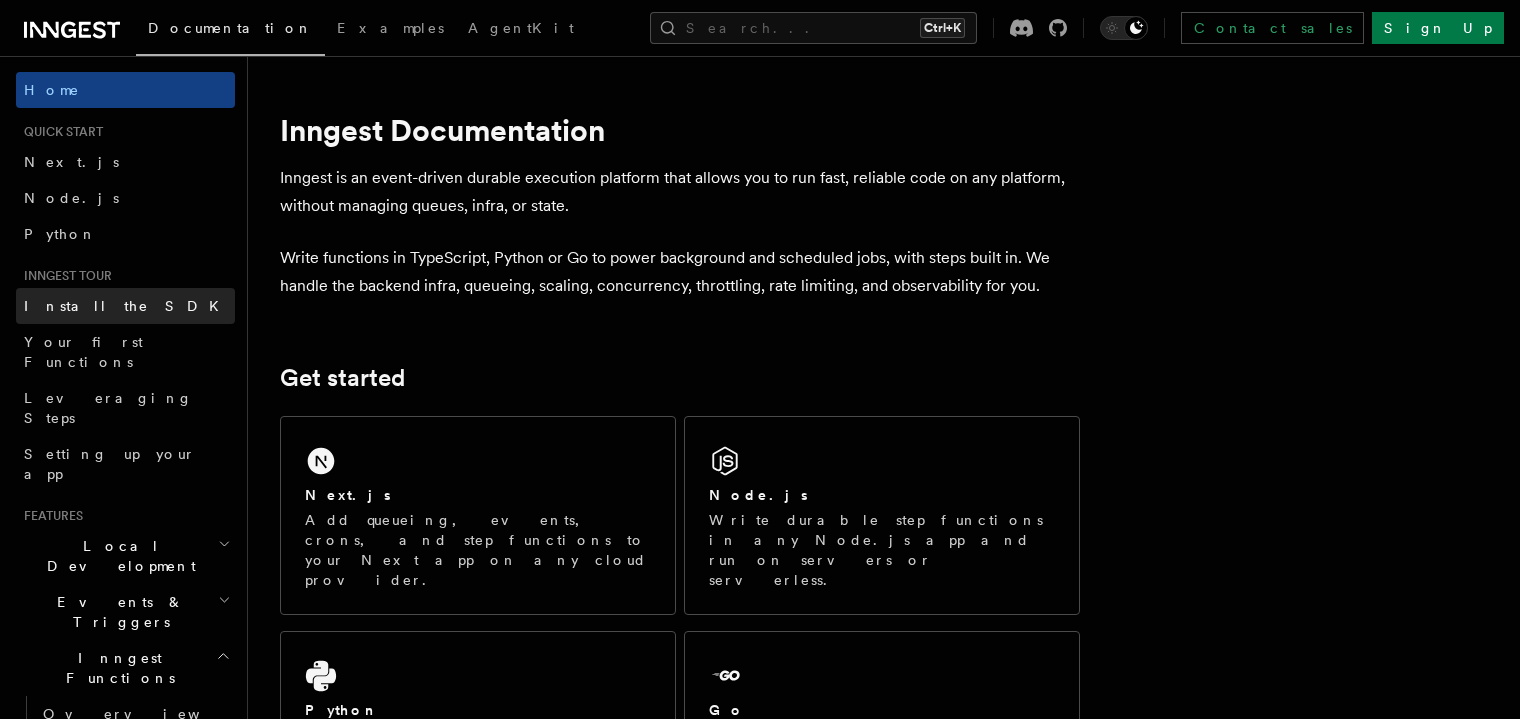 click on "Install the SDK" at bounding box center [127, 306] 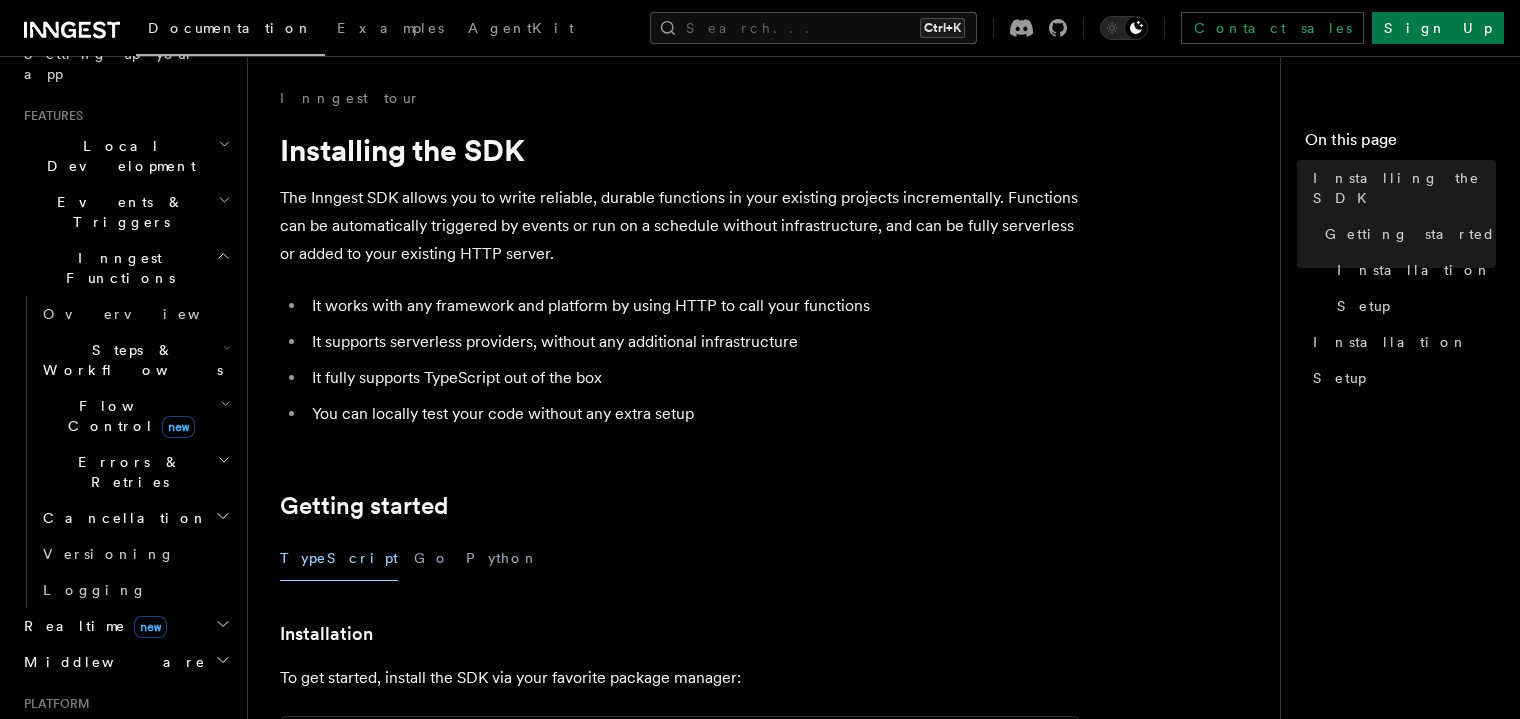 scroll, scrollTop: 0, scrollLeft: 0, axis: both 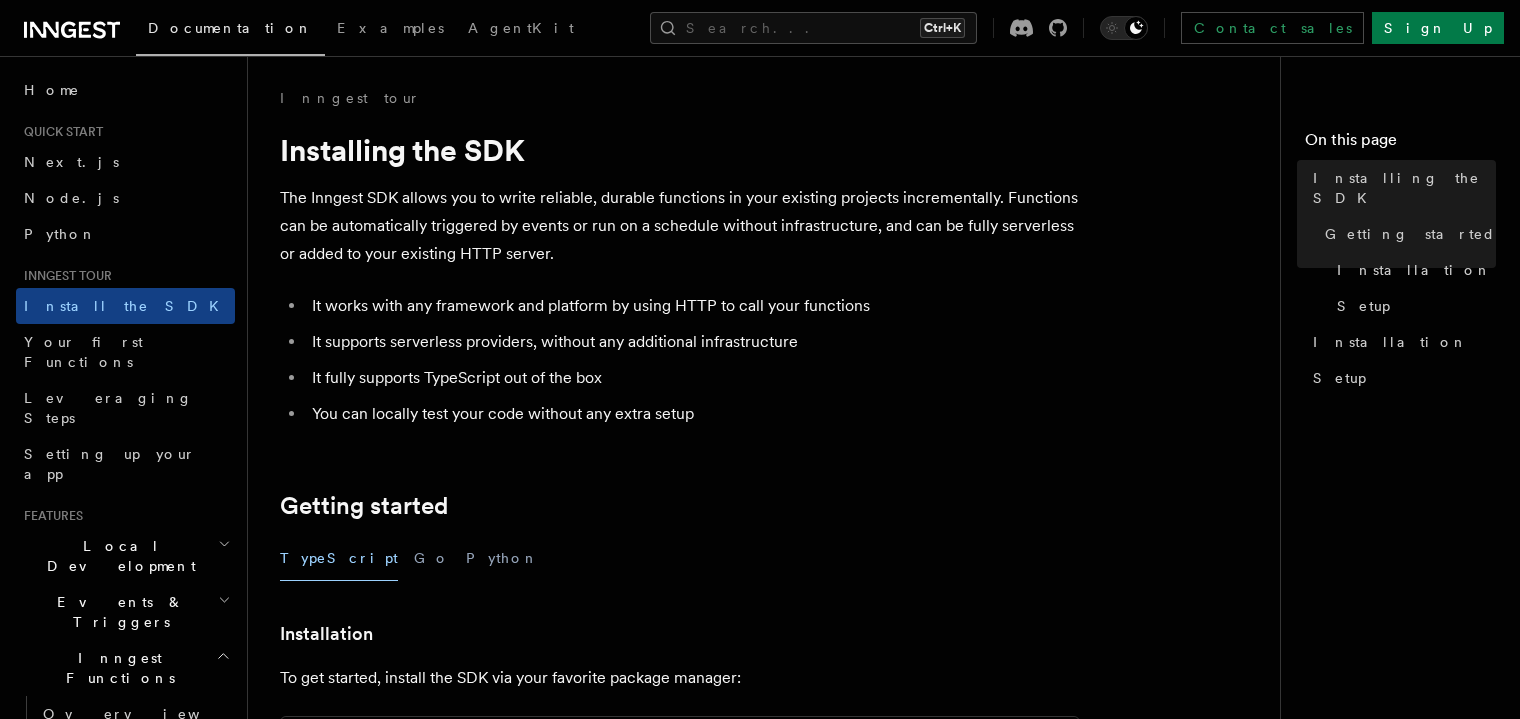 click on "Documentation" at bounding box center (230, 28) 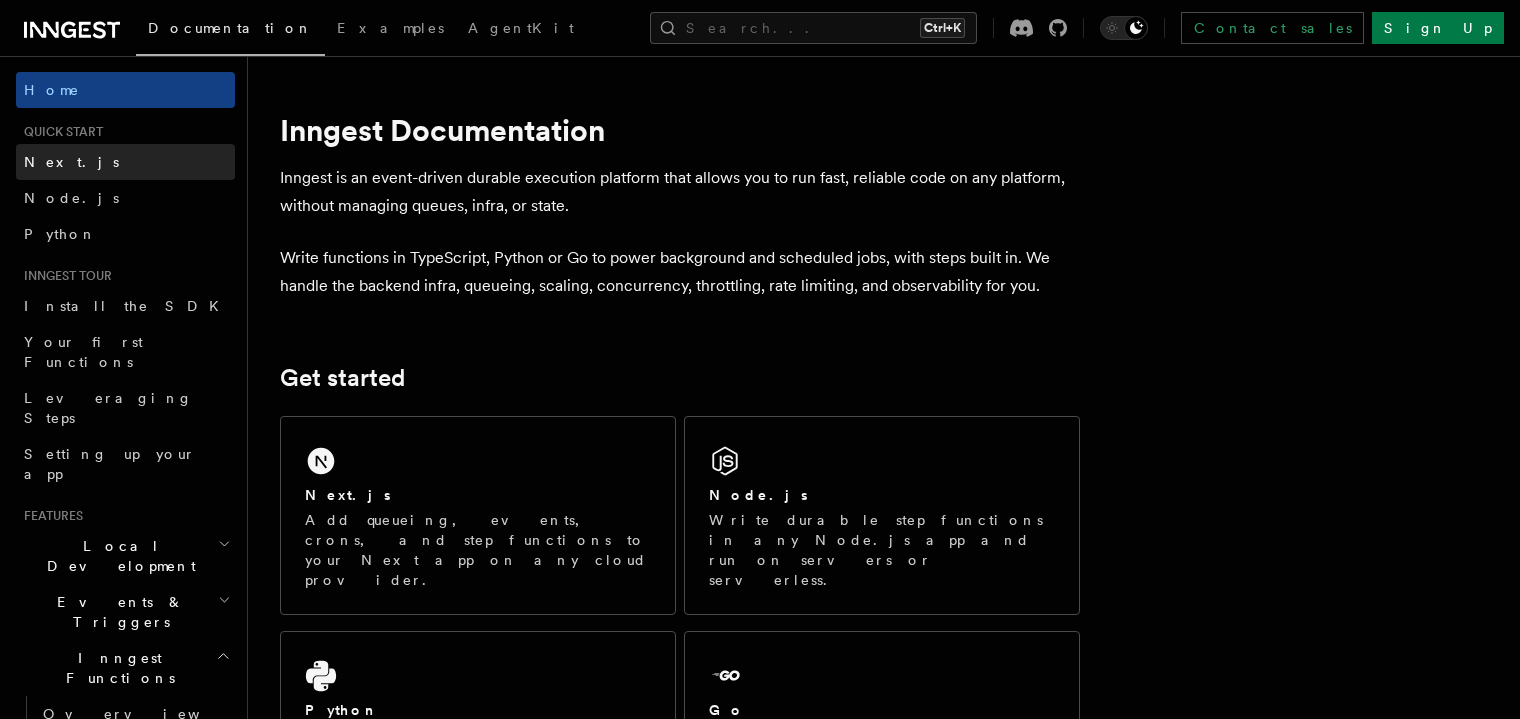 click on "Next.js" at bounding box center [71, 162] 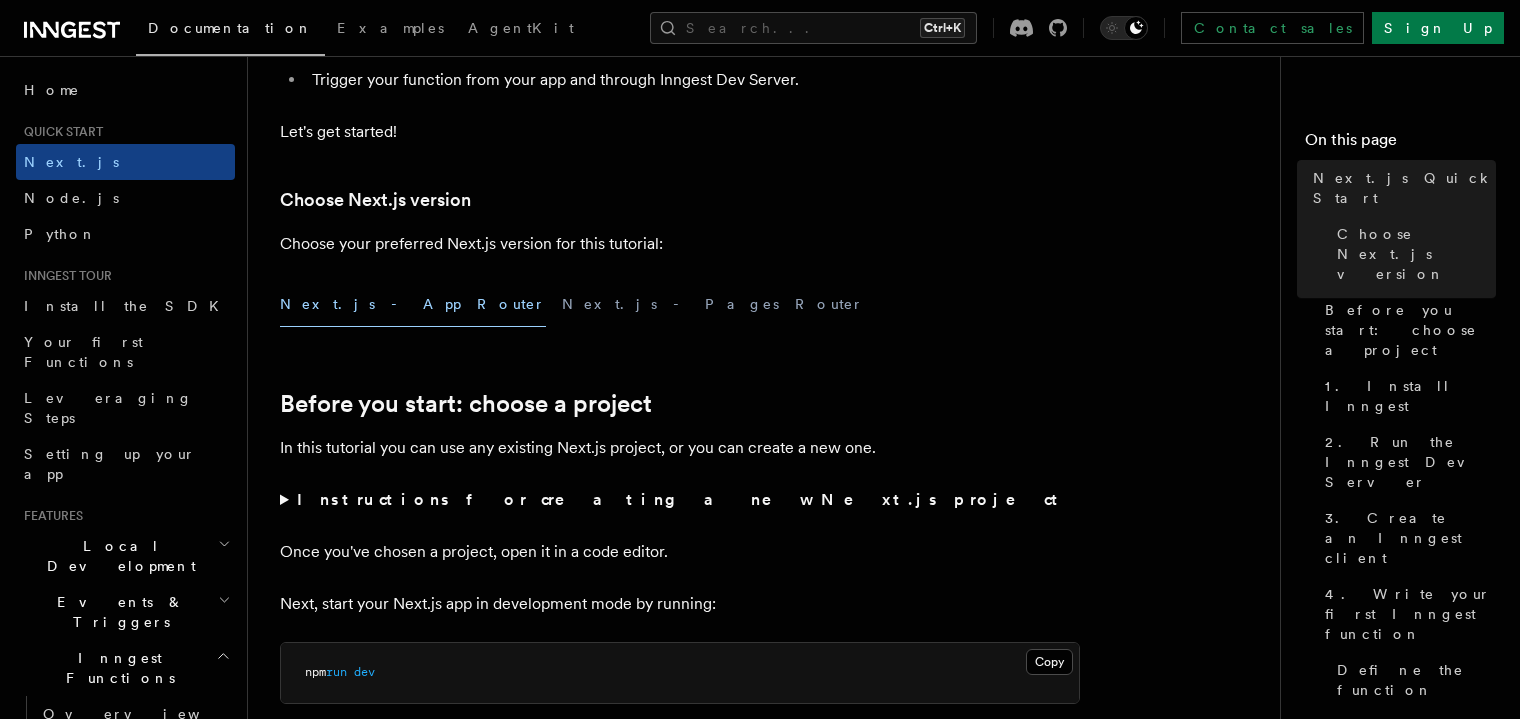 scroll, scrollTop: 400, scrollLeft: 0, axis: vertical 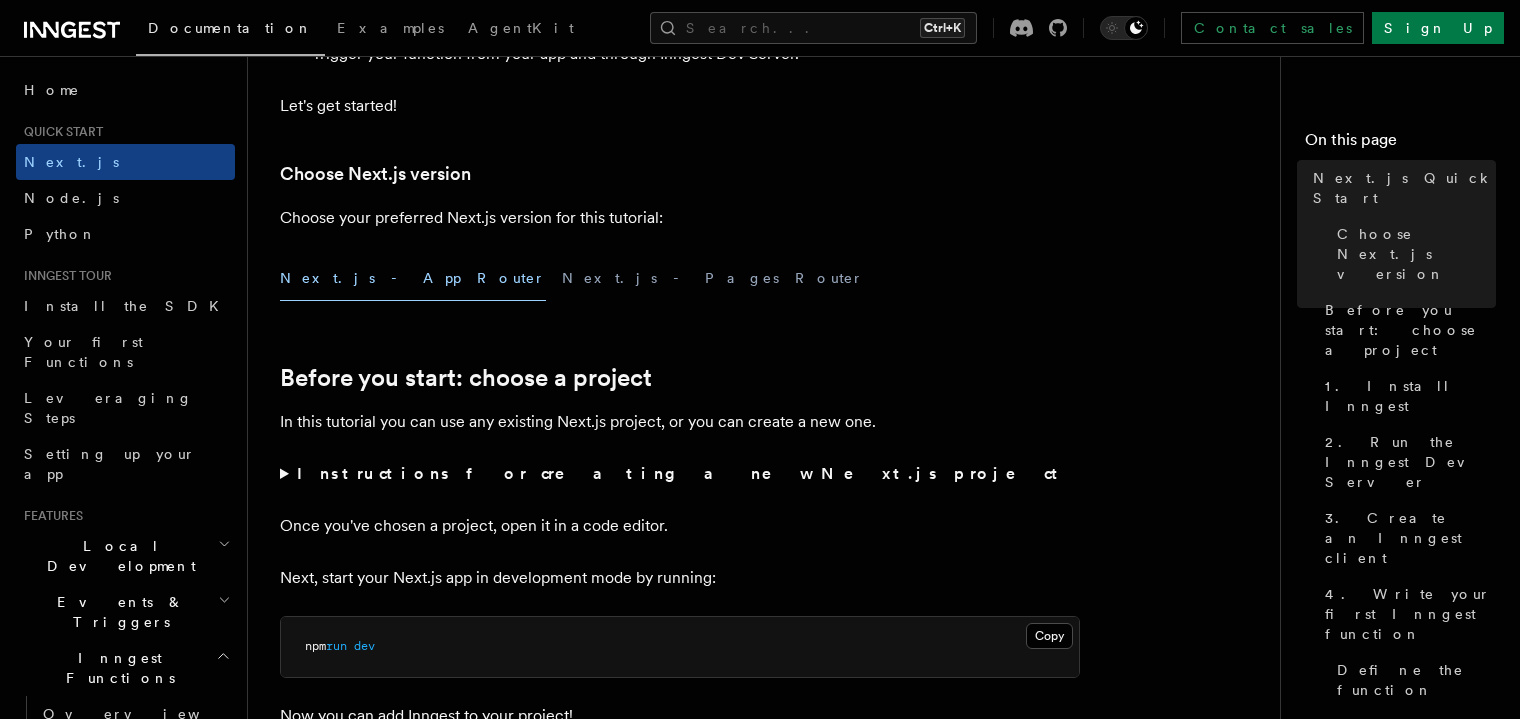 click on "Next.js - App Router" at bounding box center [413, 278] 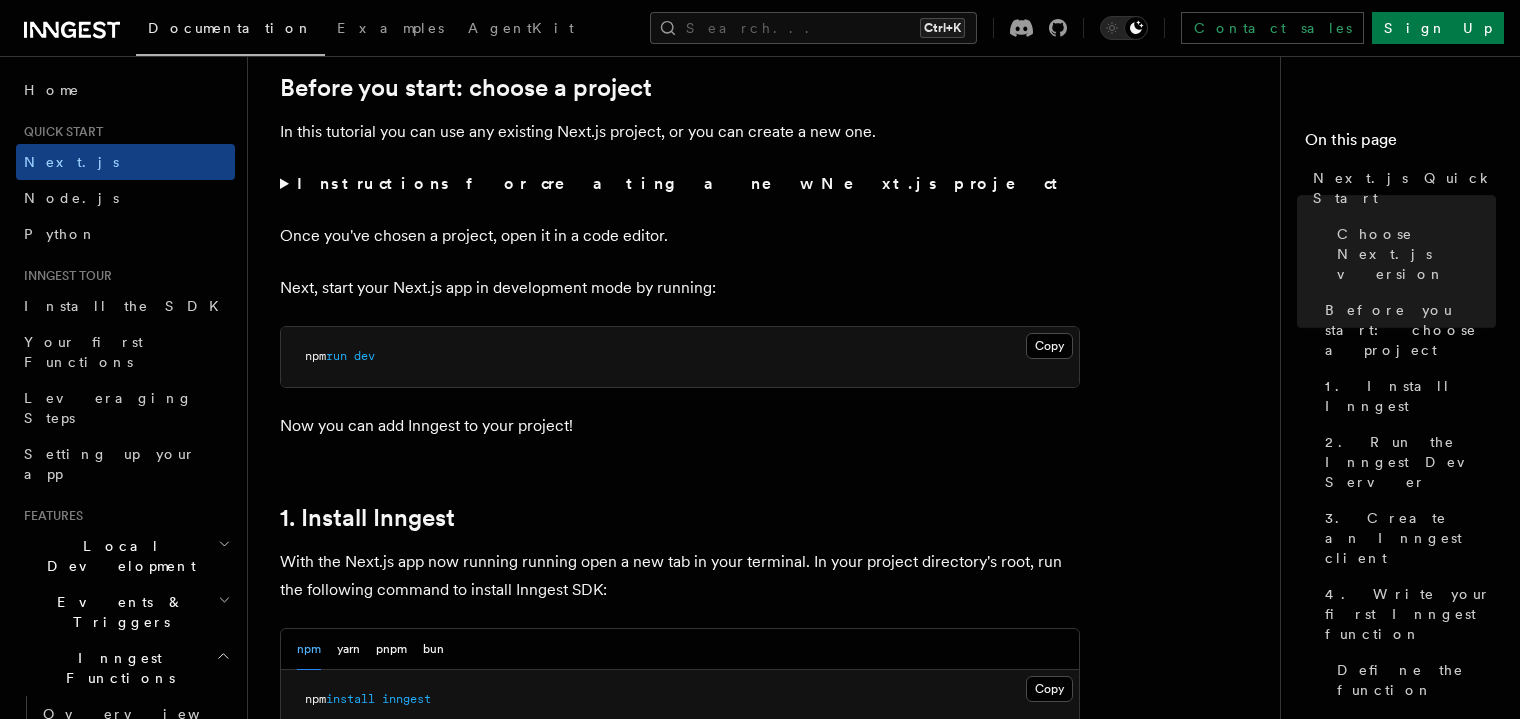 scroll, scrollTop: 700, scrollLeft: 0, axis: vertical 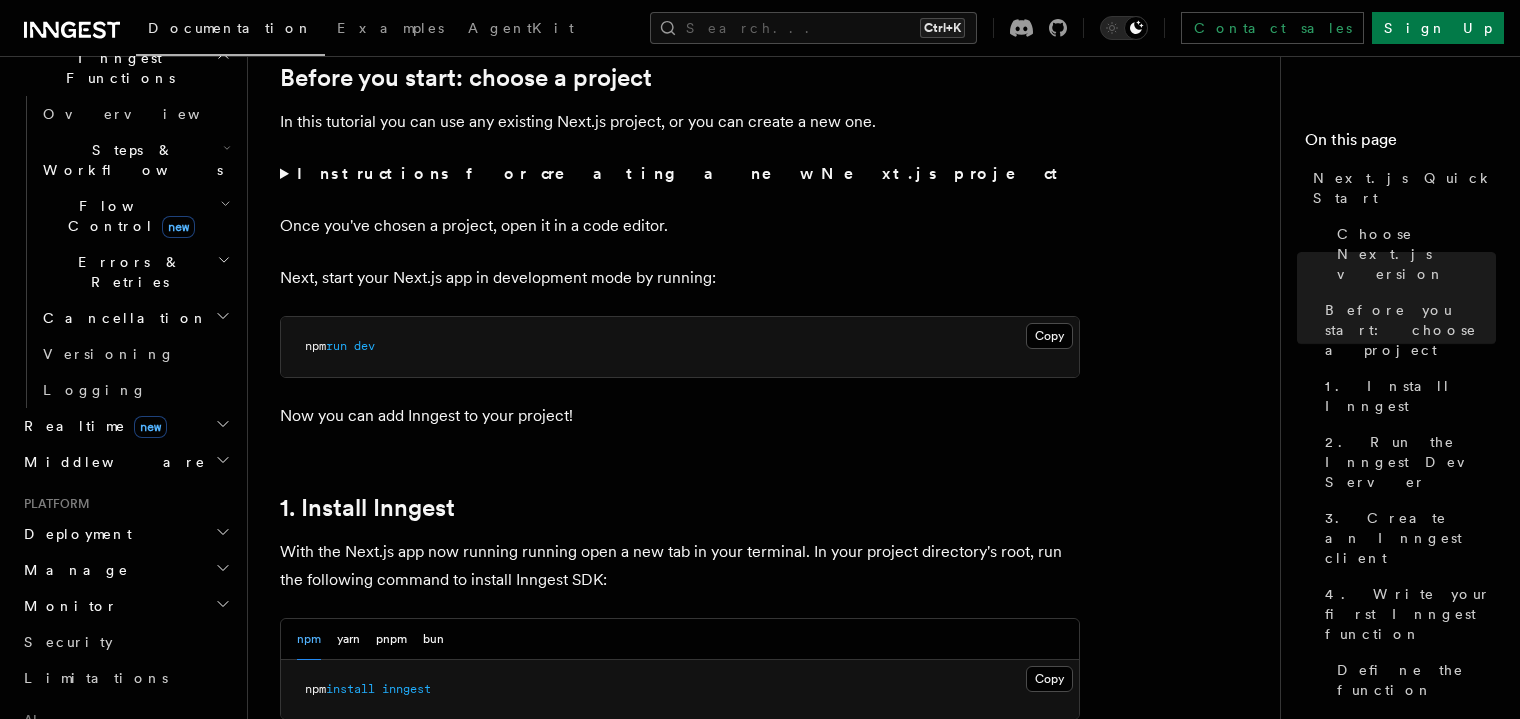 click on "AgentKit" at bounding box center [77, 750] 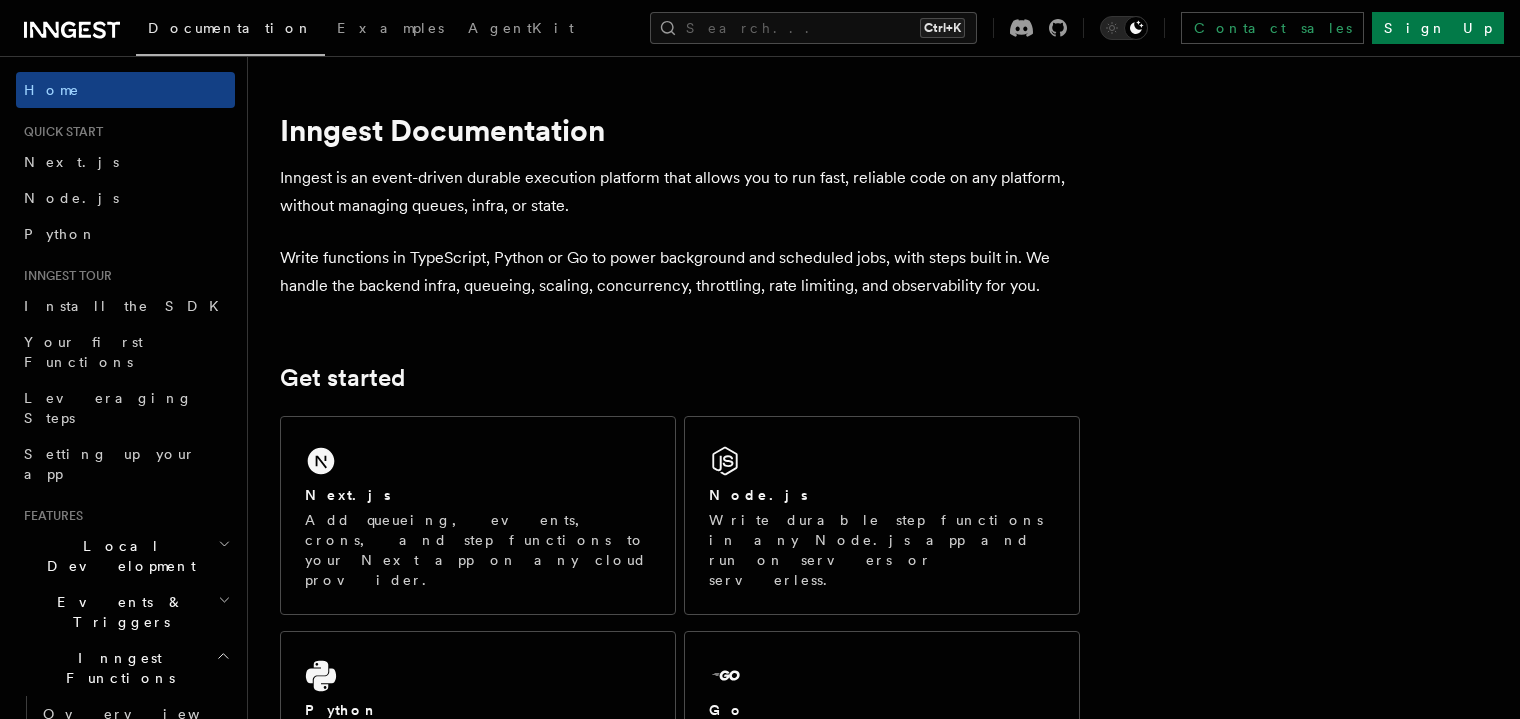 scroll, scrollTop: 0, scrollLeft: 0, axis: both 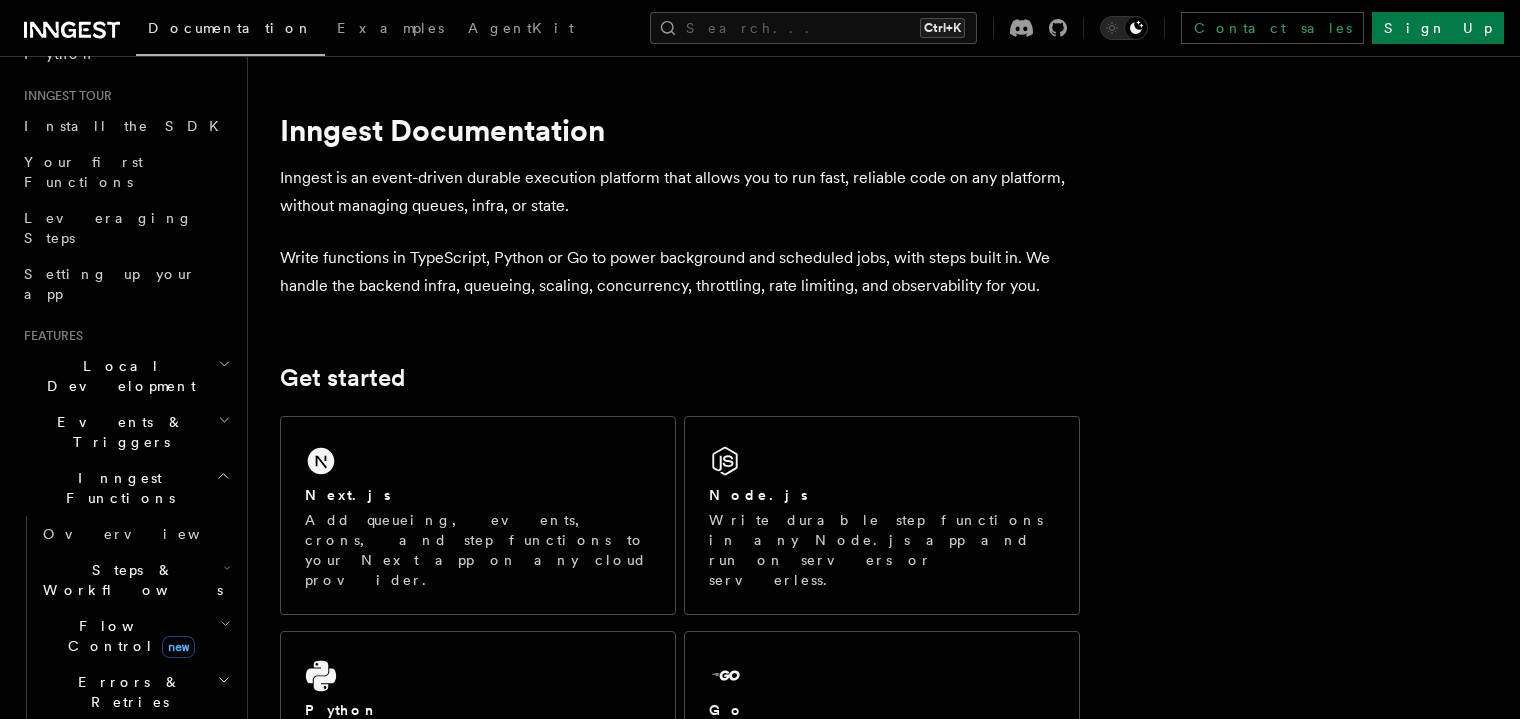 click on "Steps & Workflows" at bounding box center (129, 580) 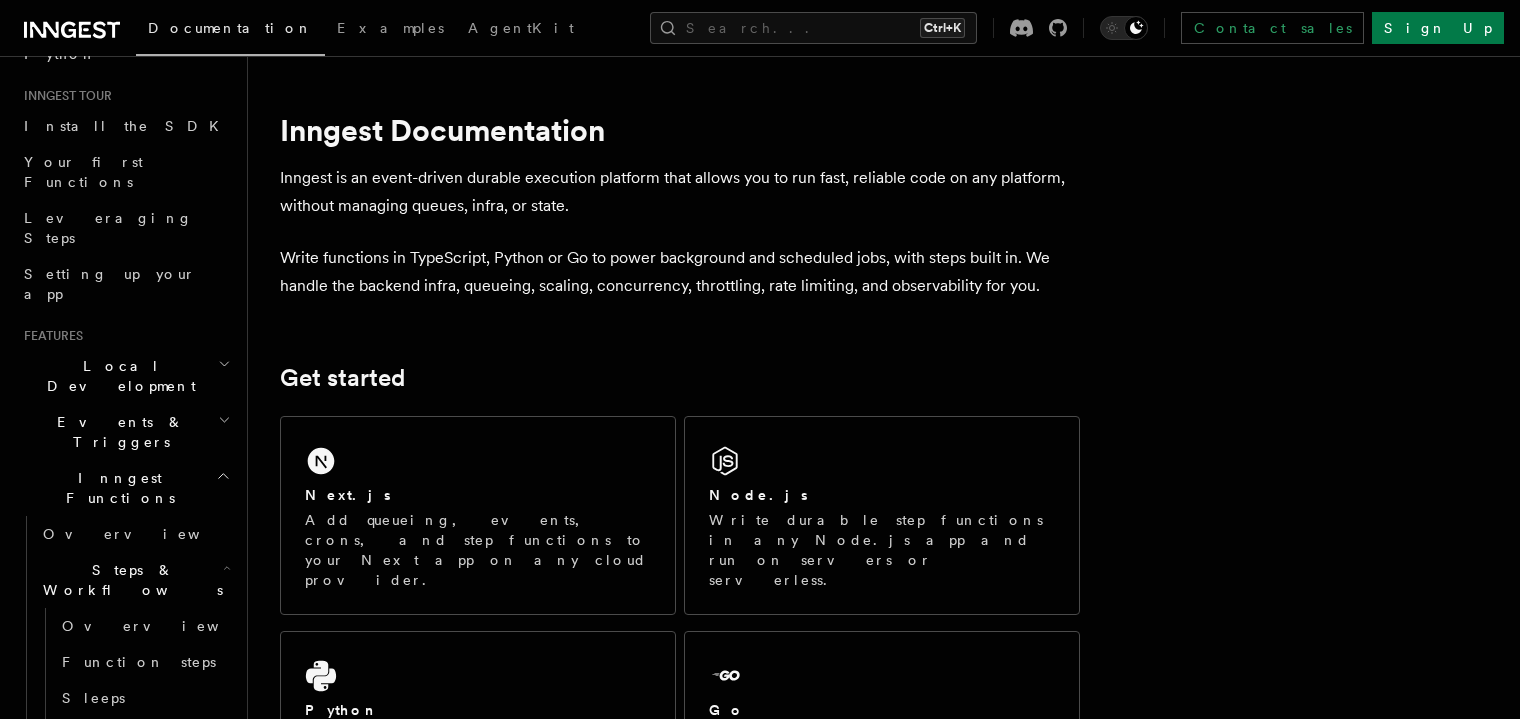 click on "AI Inference" at bounding box center (120, 800) 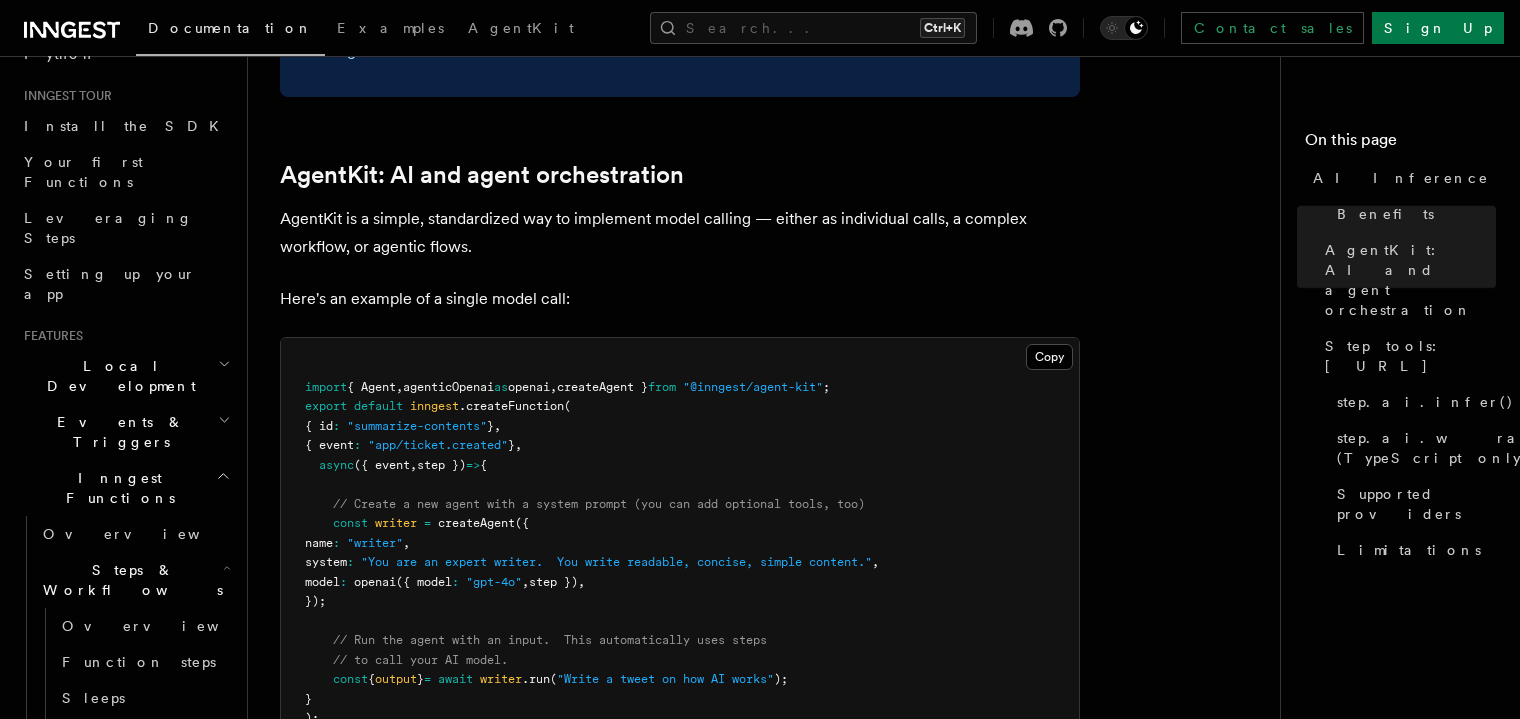 scroll, scrollTop: 1100, scrollLeft: 0, axis: vertical 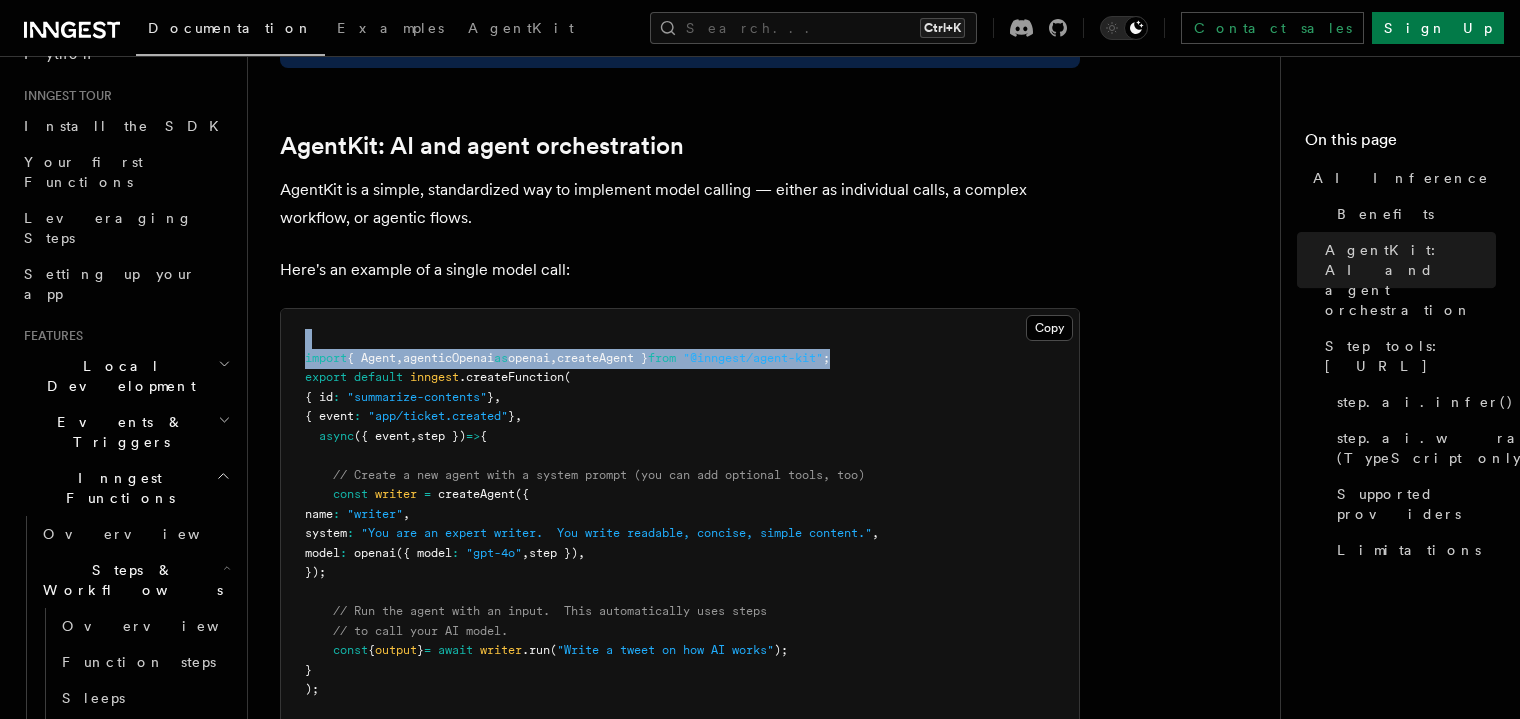 drag, startPoint x: 891, startPoint y: 275, endPoint x: 300, endPoint y: 268, distance: 591.04144 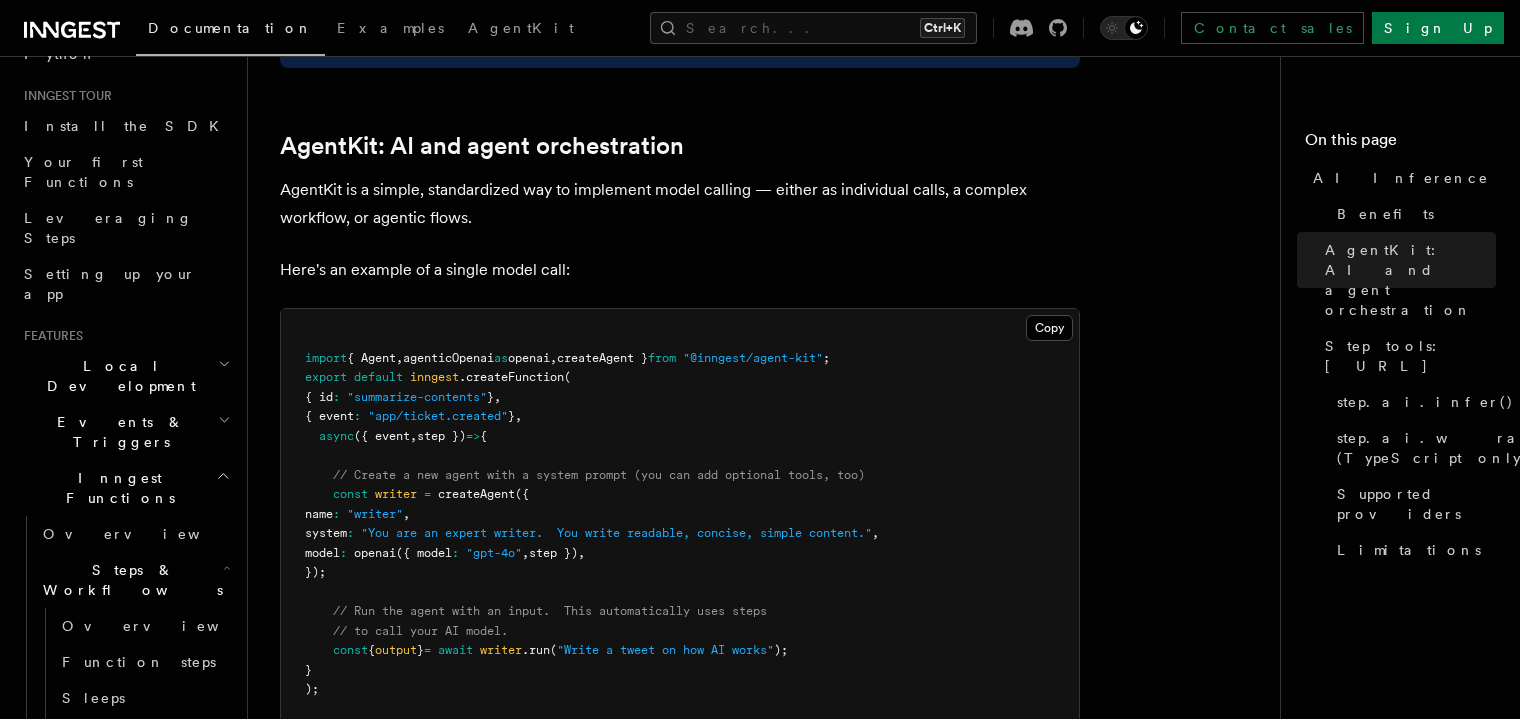 click on "writer" at bounding box center (501, 650) 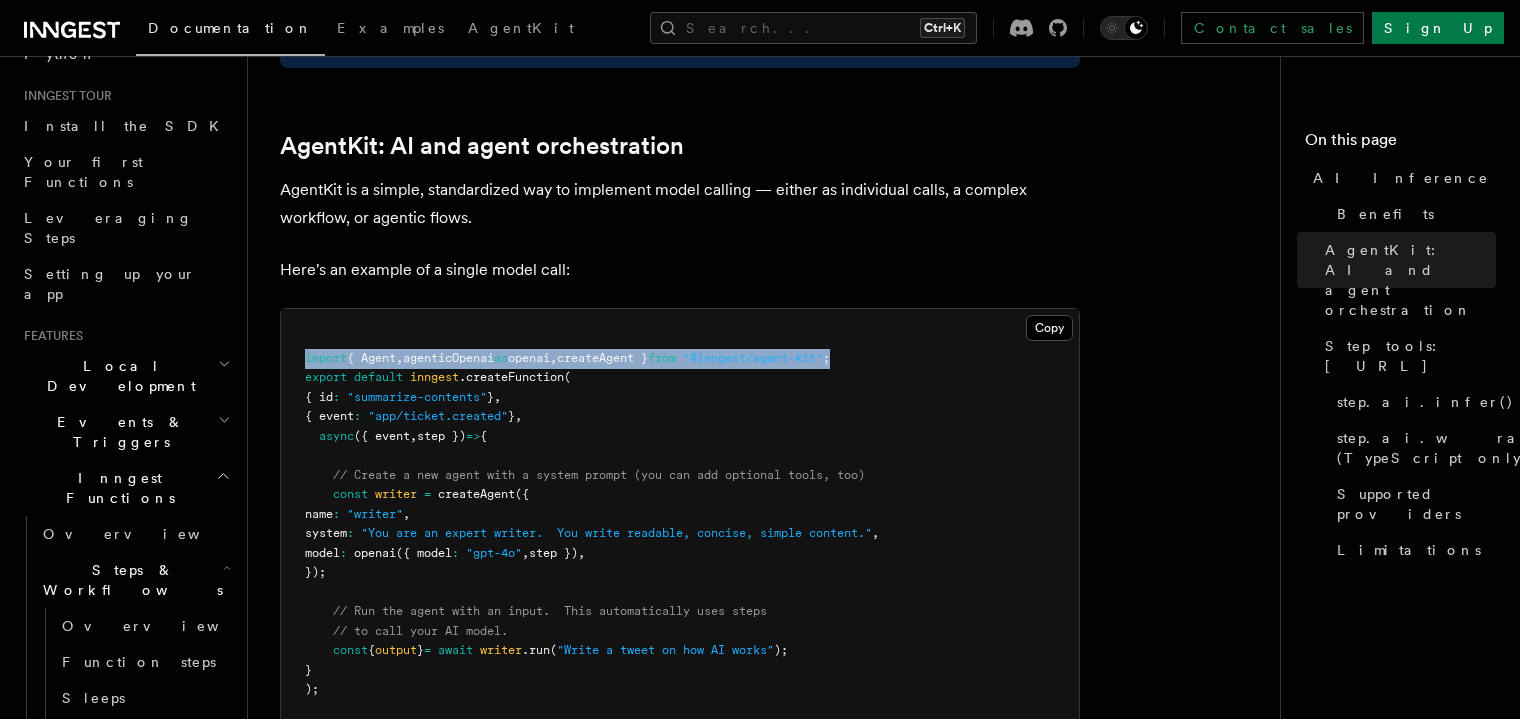 drag, startPoint x: 906, startPoint y: 273, endPoint x: 307, endPoint y: 273, distance: 599 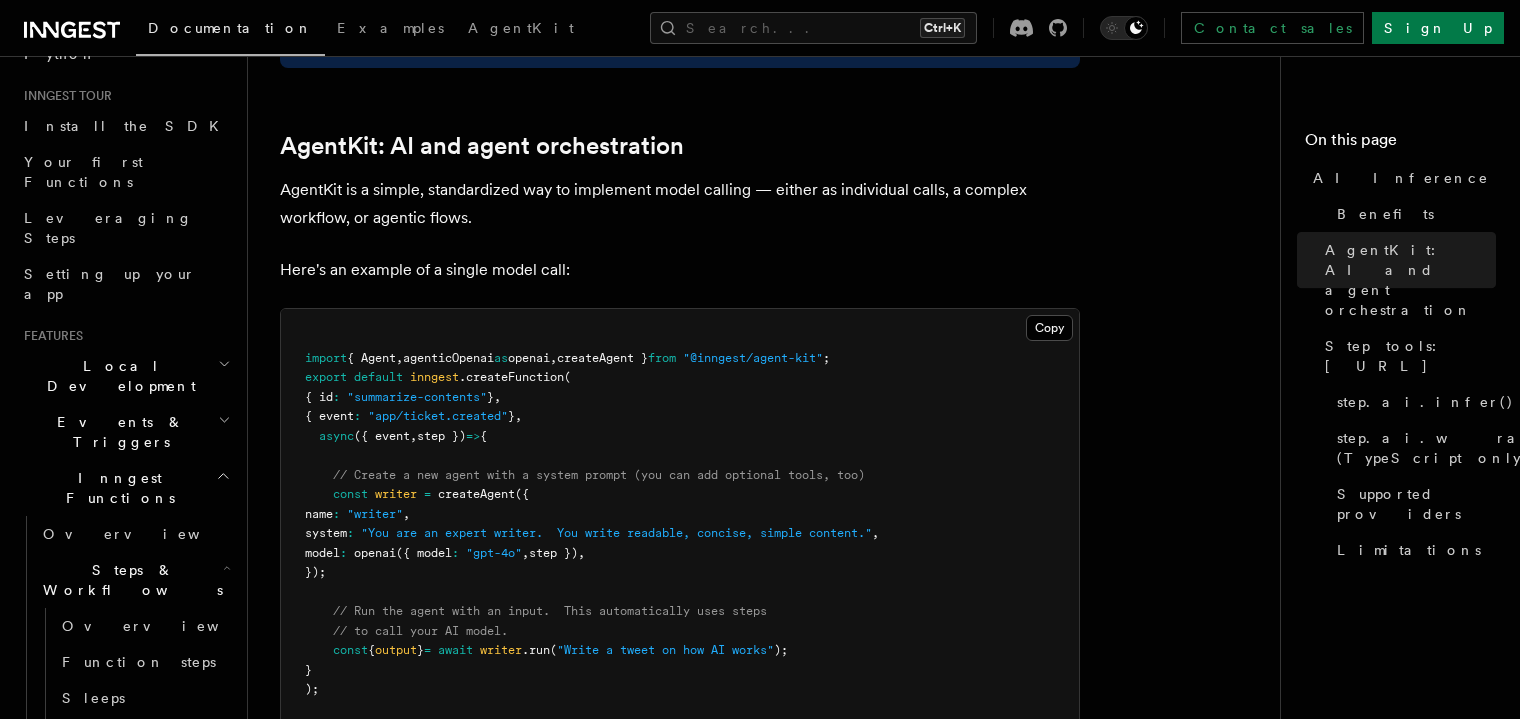 click on "import  { Agent ,  agenticOpenai  as  openai ,  createAgent }  from   "@inngest/agent-kit" ;
export   default   inngest .createFunction (
{ id :   "summarize-contents"  } ,
{ event :   "app/ticket.created"  } ,
async  ({ event ,  step })  =>  {
// Create a new agent with a system prompt (you can add optional tools, too)
const   writer   =   createAgent ({
name :   "writer" ,
system :   "You are an expert writer.  You write readable, concise, simple content." ,
model :   openai ({ model :   "gpt-4o" ,  step }) ,
});
// Run the agent with an input.  This automatically uses steps
// to call your AI model.
const  {  output  }  =   await   writer .run ( "Write a tweet on how AI works" );
}
);" at bounding box center (680, 524) 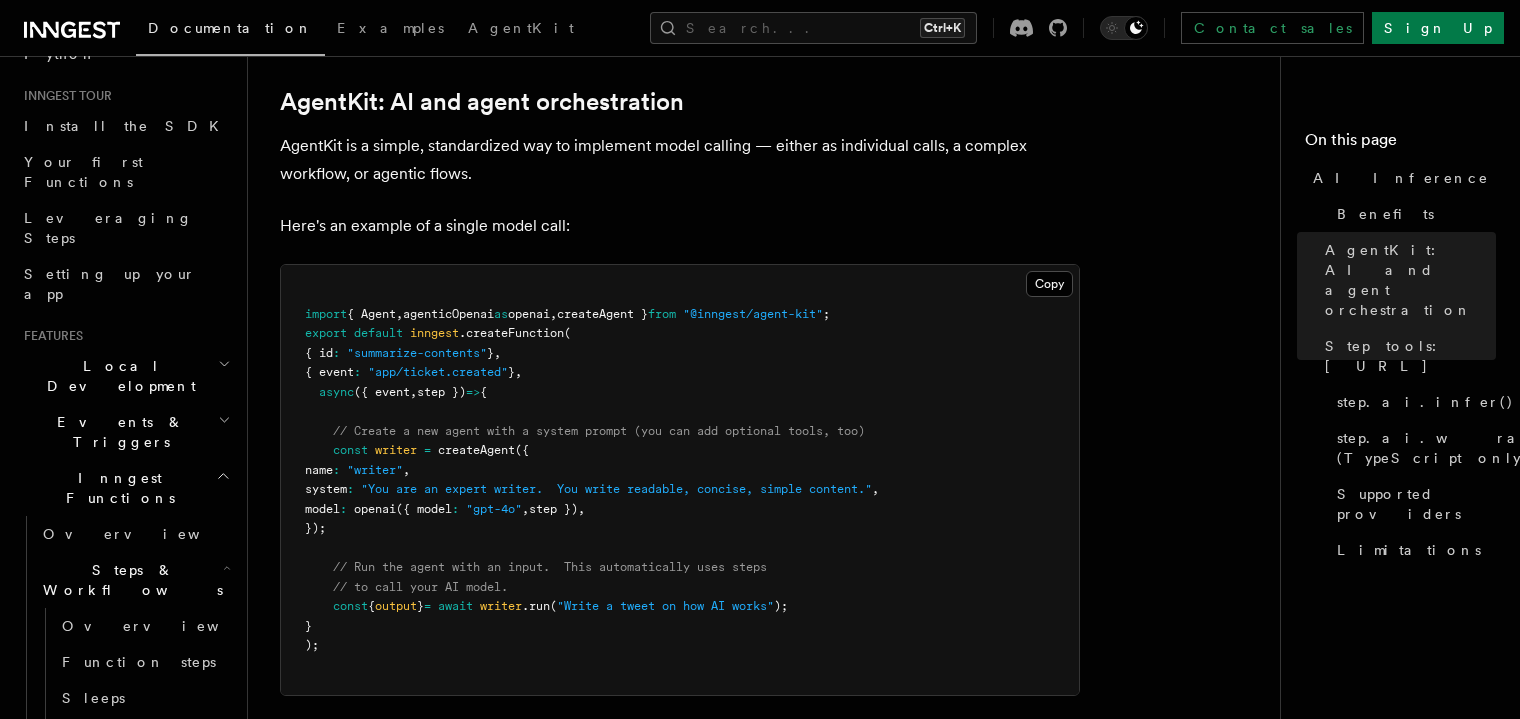 scroll, scrollTop: 1100, scrollLeft: 0, axis: vertical 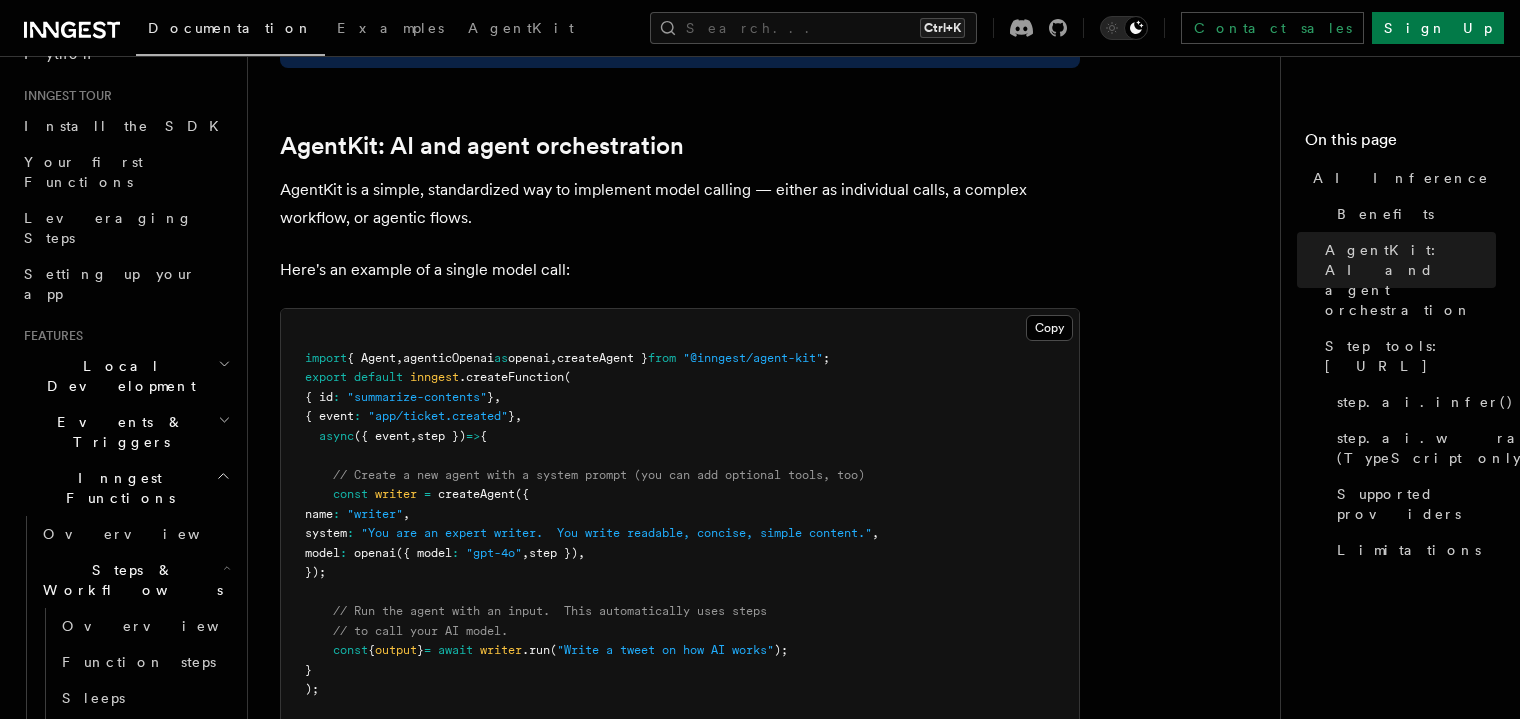 drag, startPoint x: 333, startPoint y: 412, endPoint x: 380, endPoint y: 491, distance: 91.92388 